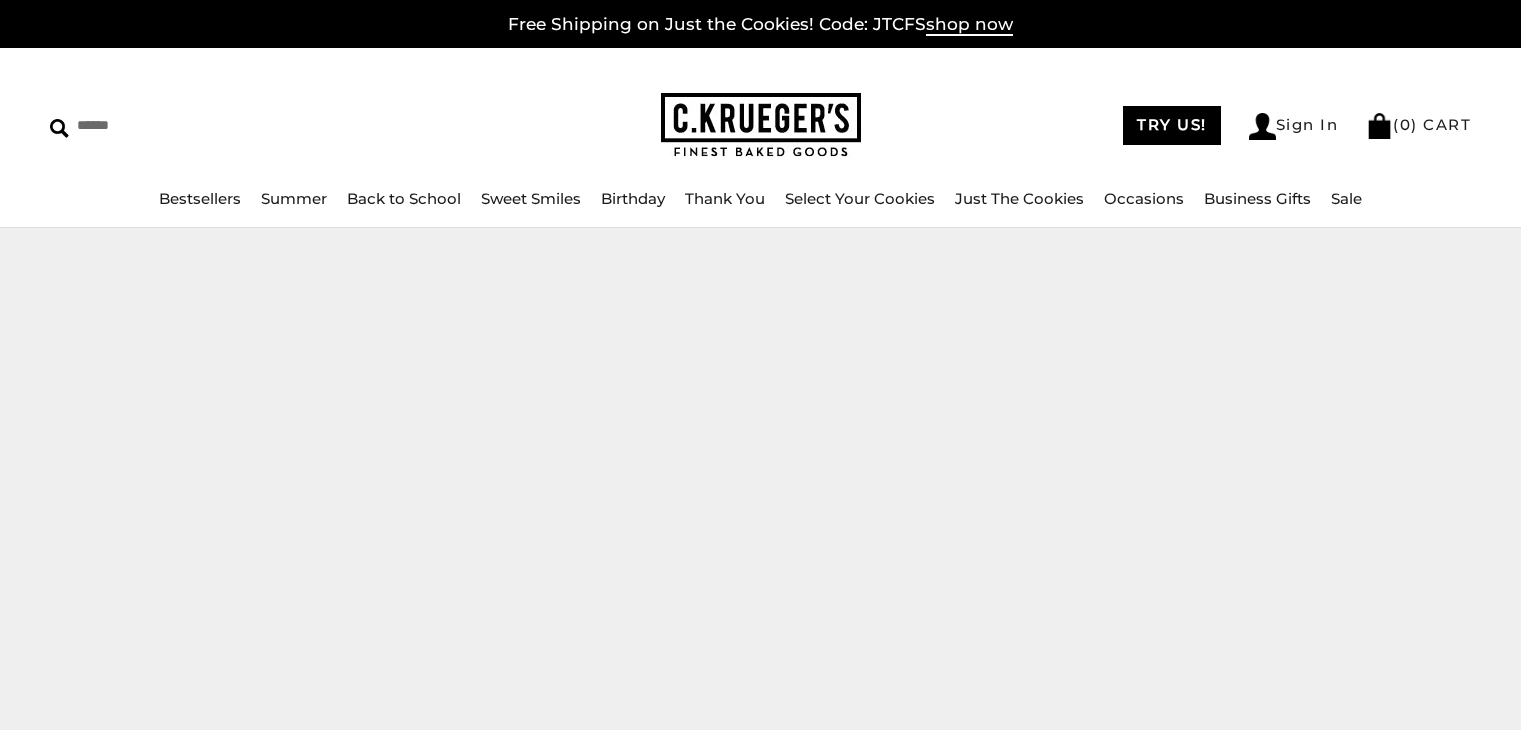 scroll, scrollTop: 0, scrollLeft: 0, axis: both 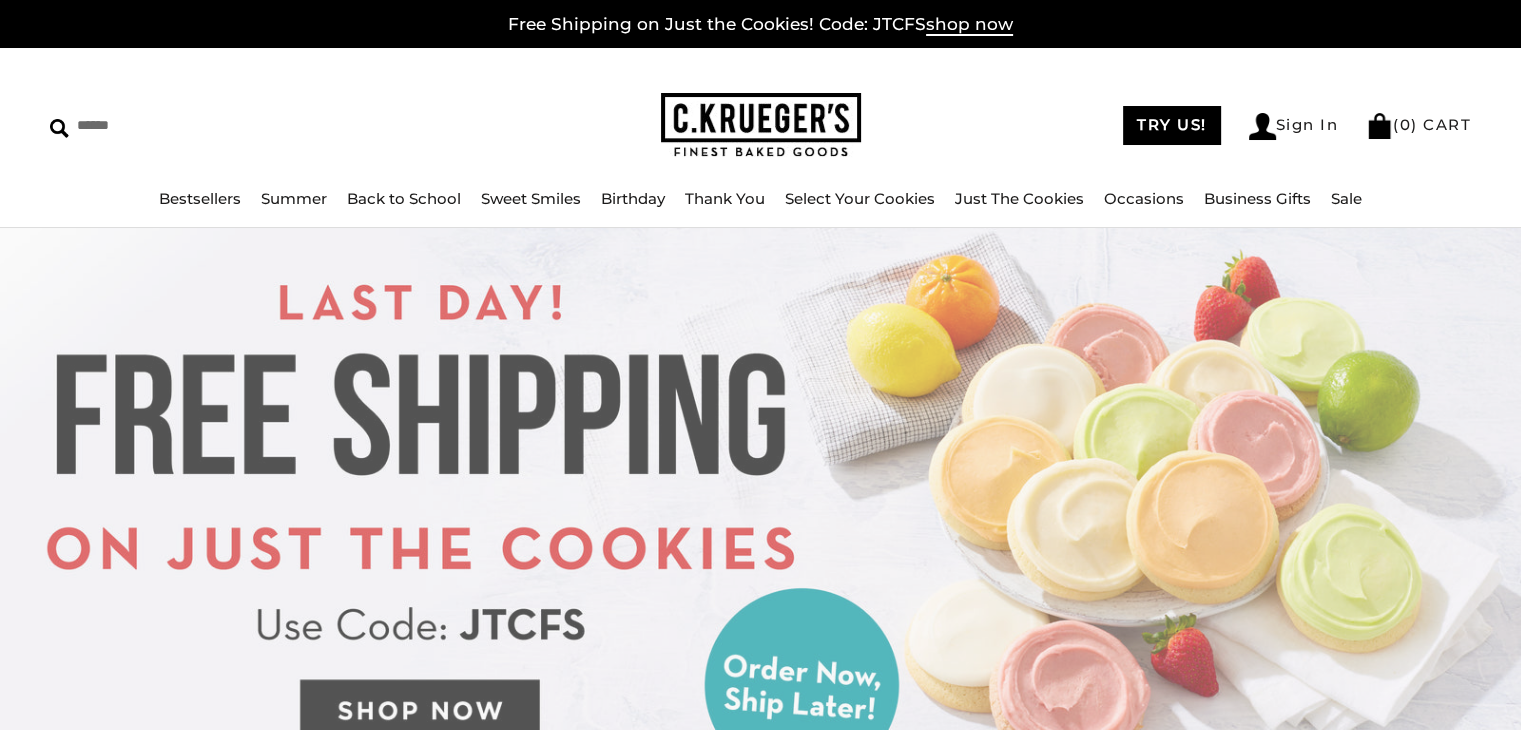 click on "Birthday" at bounding box center (633, 198) 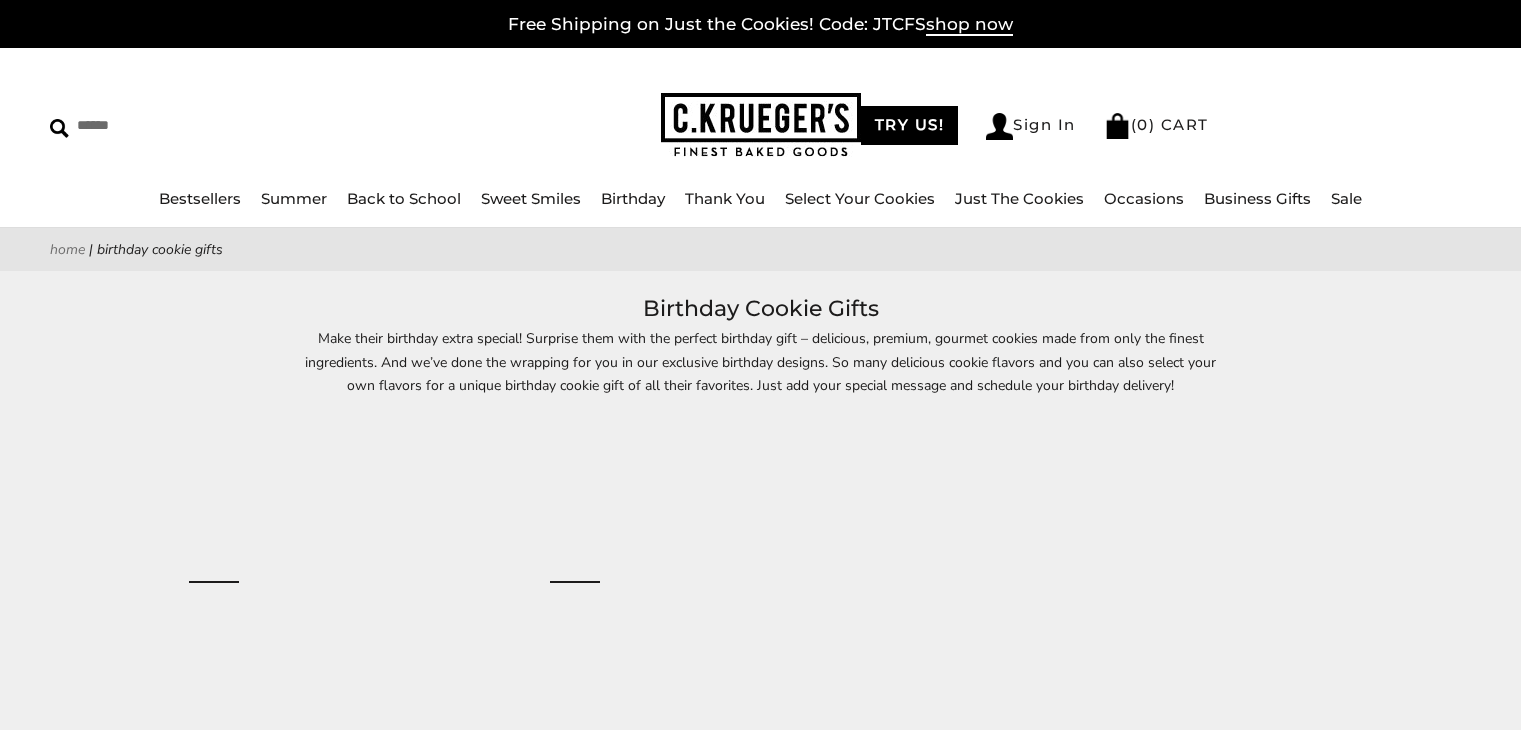 scroll, scrollTop: 0, scrollLeft: 0, axis: both 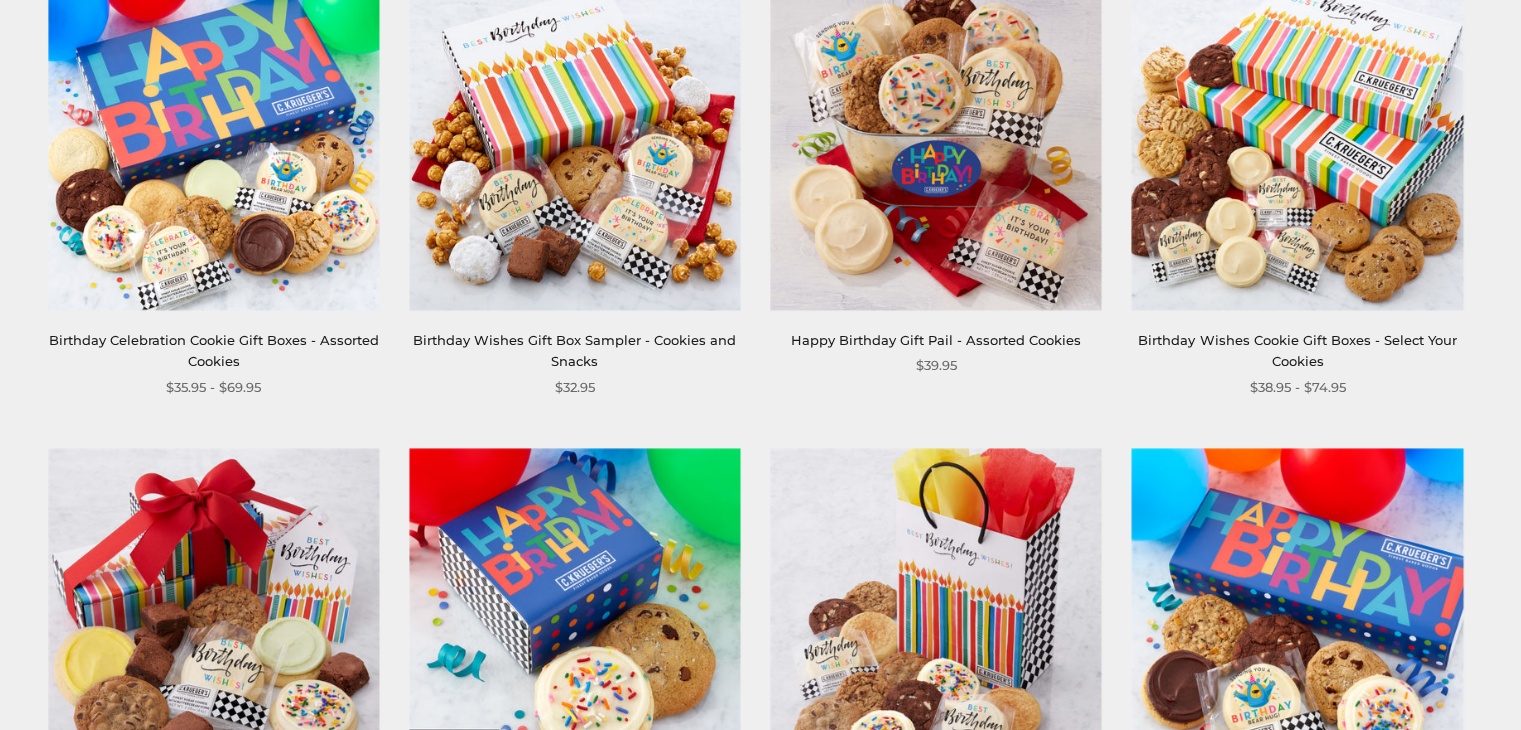 click at bounding box center [574, 144] 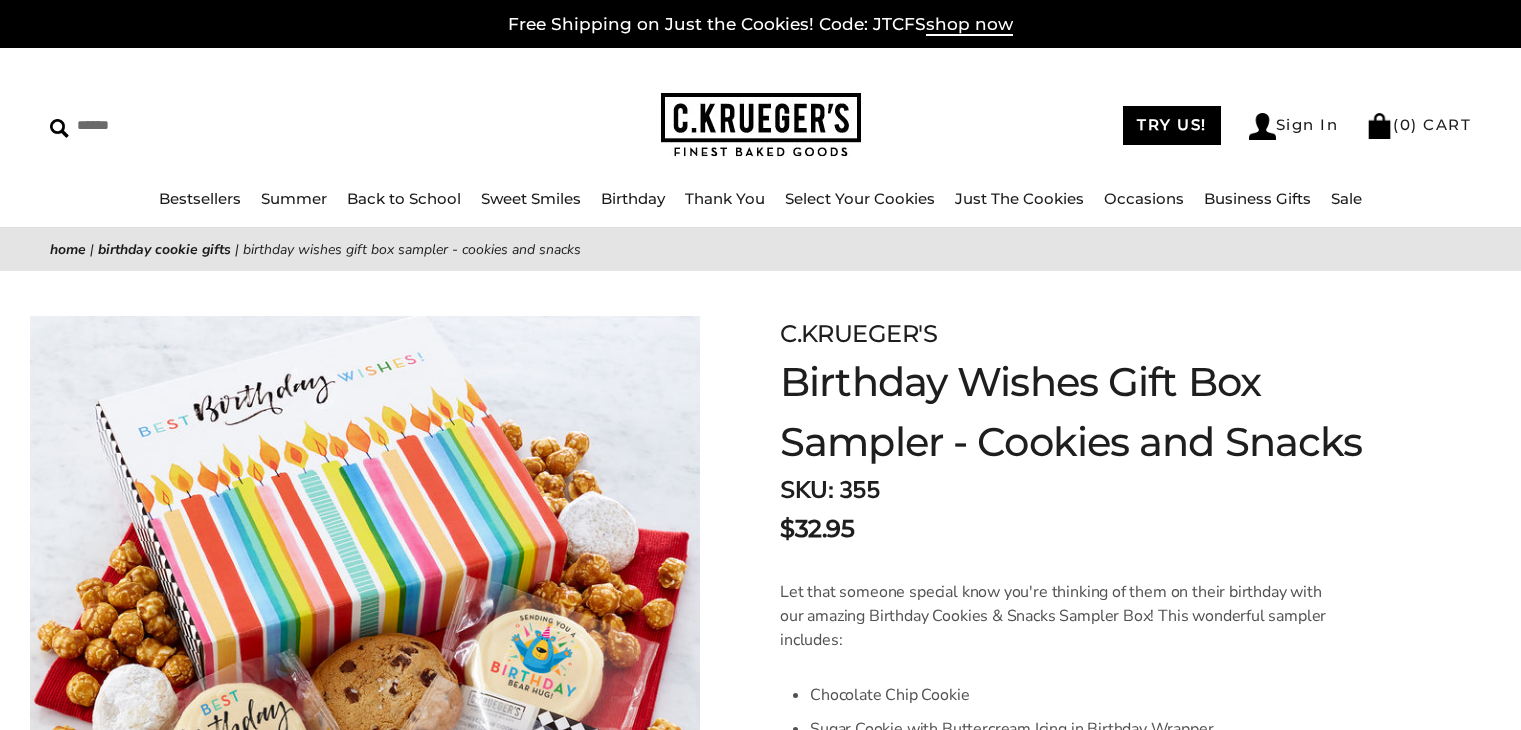 scroll, scrollTop: 0, scrollLeft: 0, axis: both 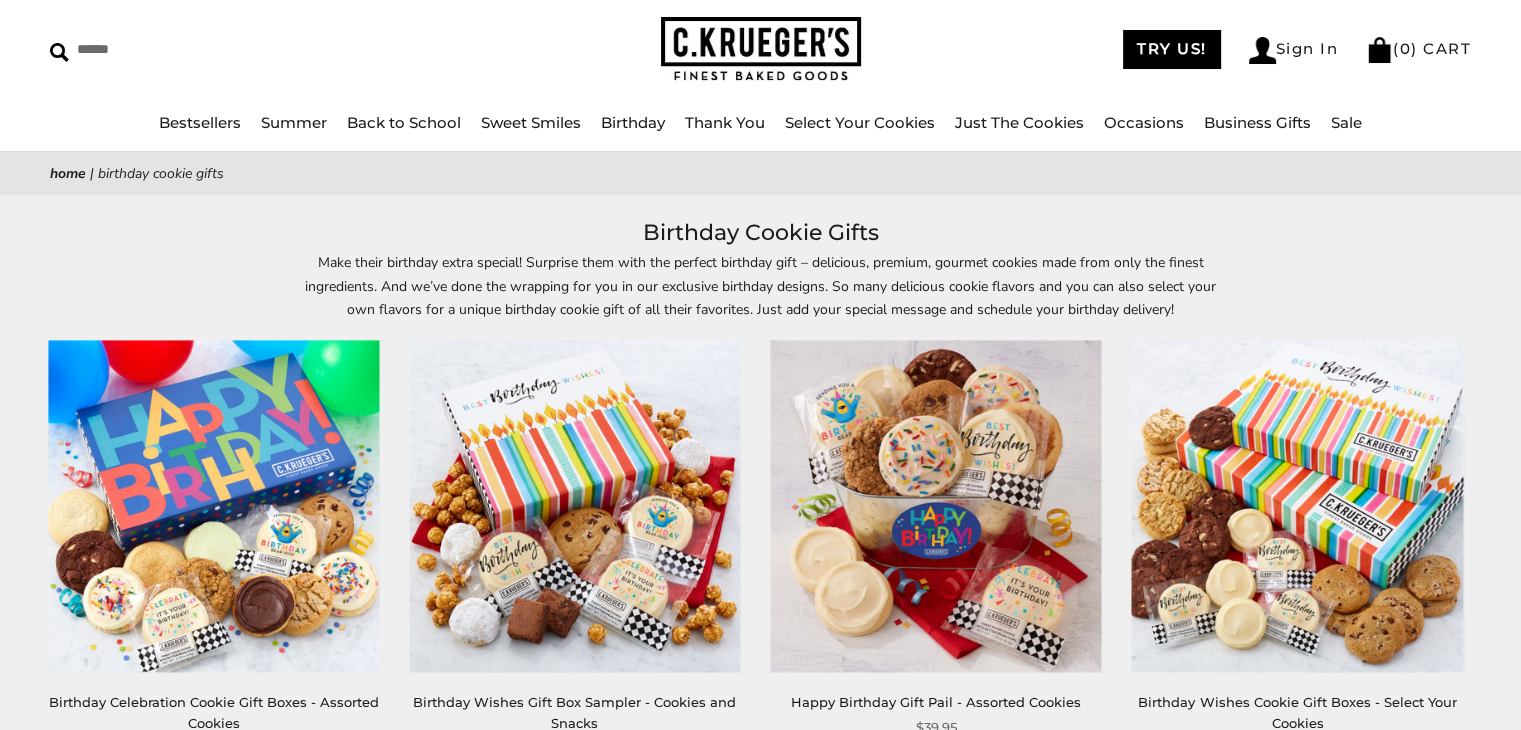 click on "Just The Cookies" at bounding box center (1019, 122) 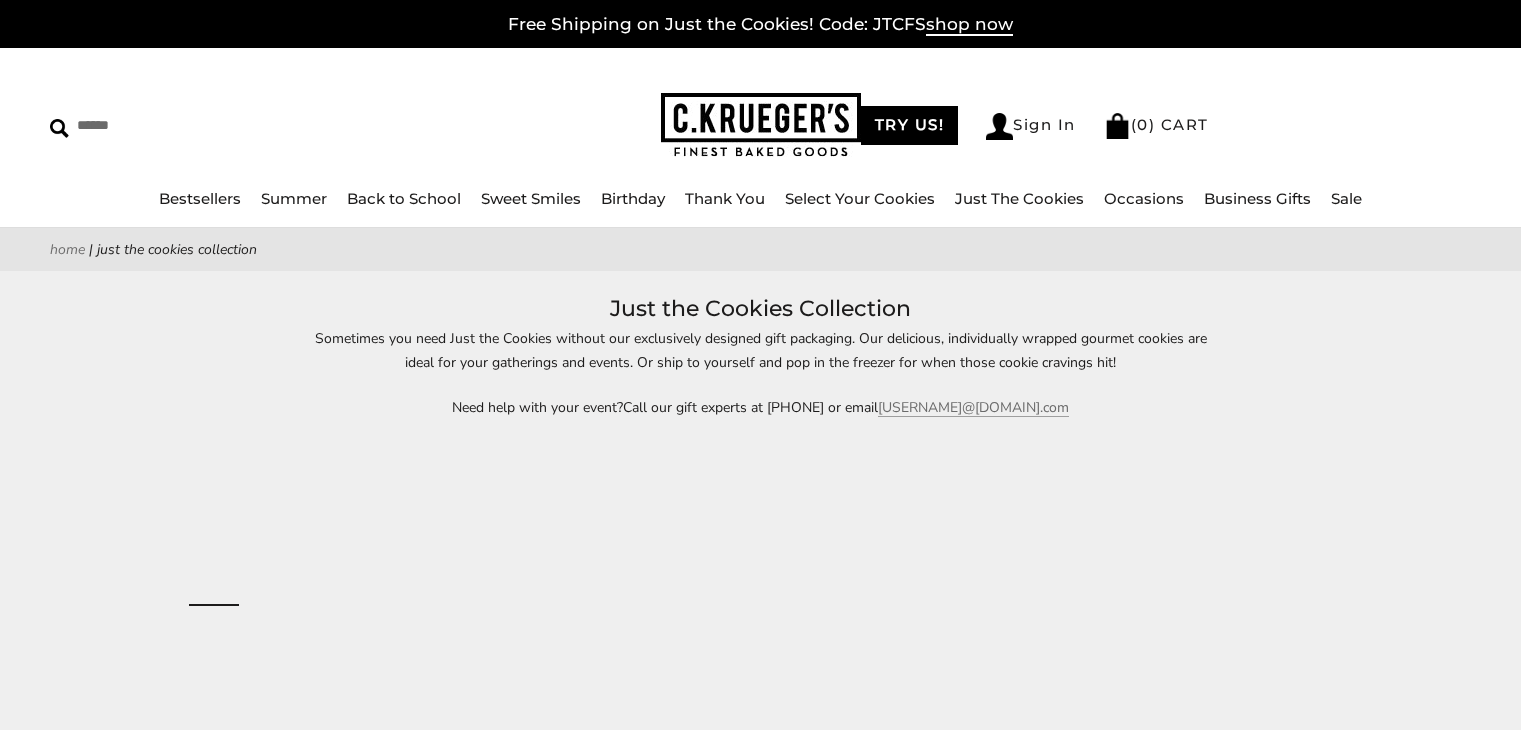 scroll, scrollTop: 0, scrollLeft: 0, axis: both 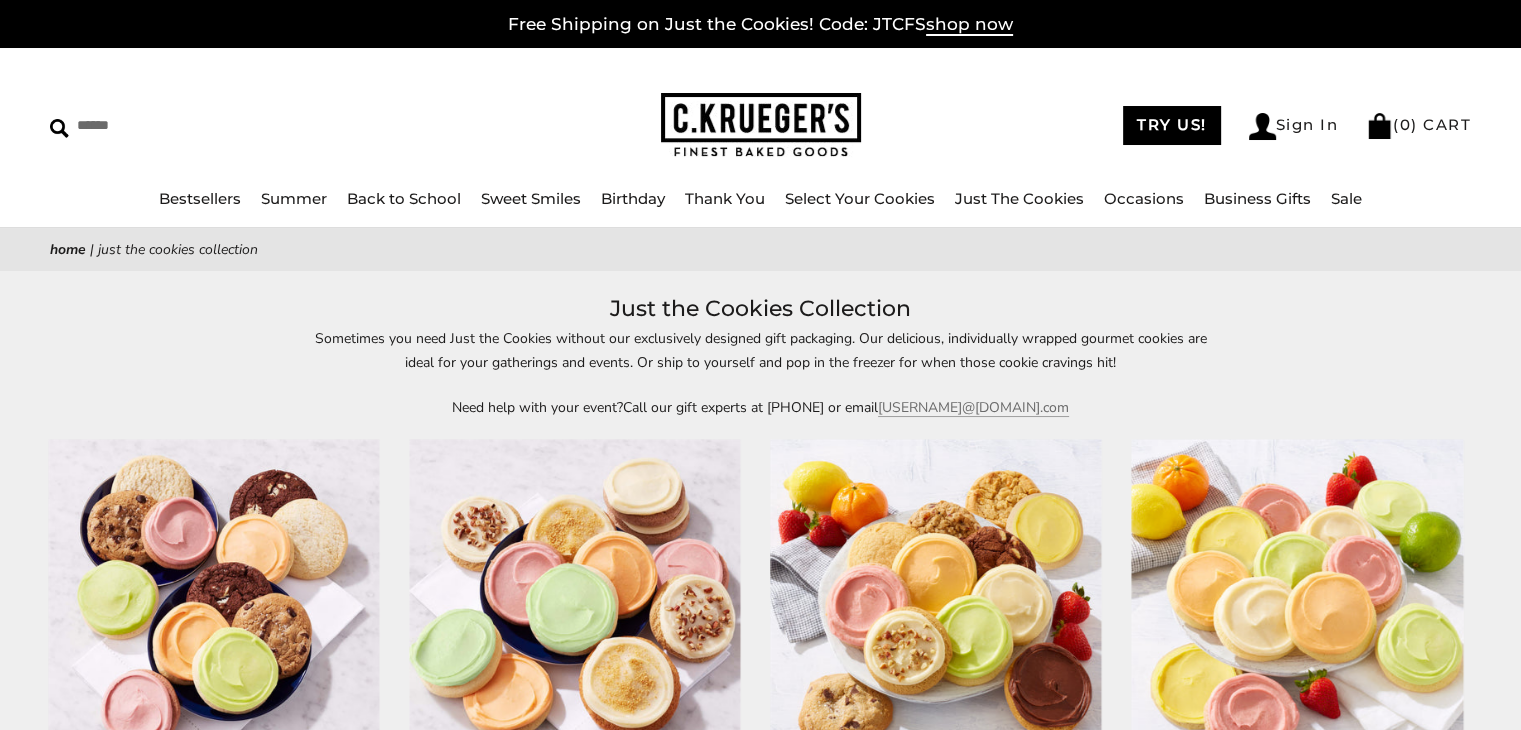 click on "******
TRY US!
Sign In
( 0 )  CART
( 0 )  CART
Bestsellers
Summer
Summer Vibes
Summer Garden
Hello Sunshine
Patriotic
Back to School
Sweet Smiles
Birthday" at bounding box center (760, 138) 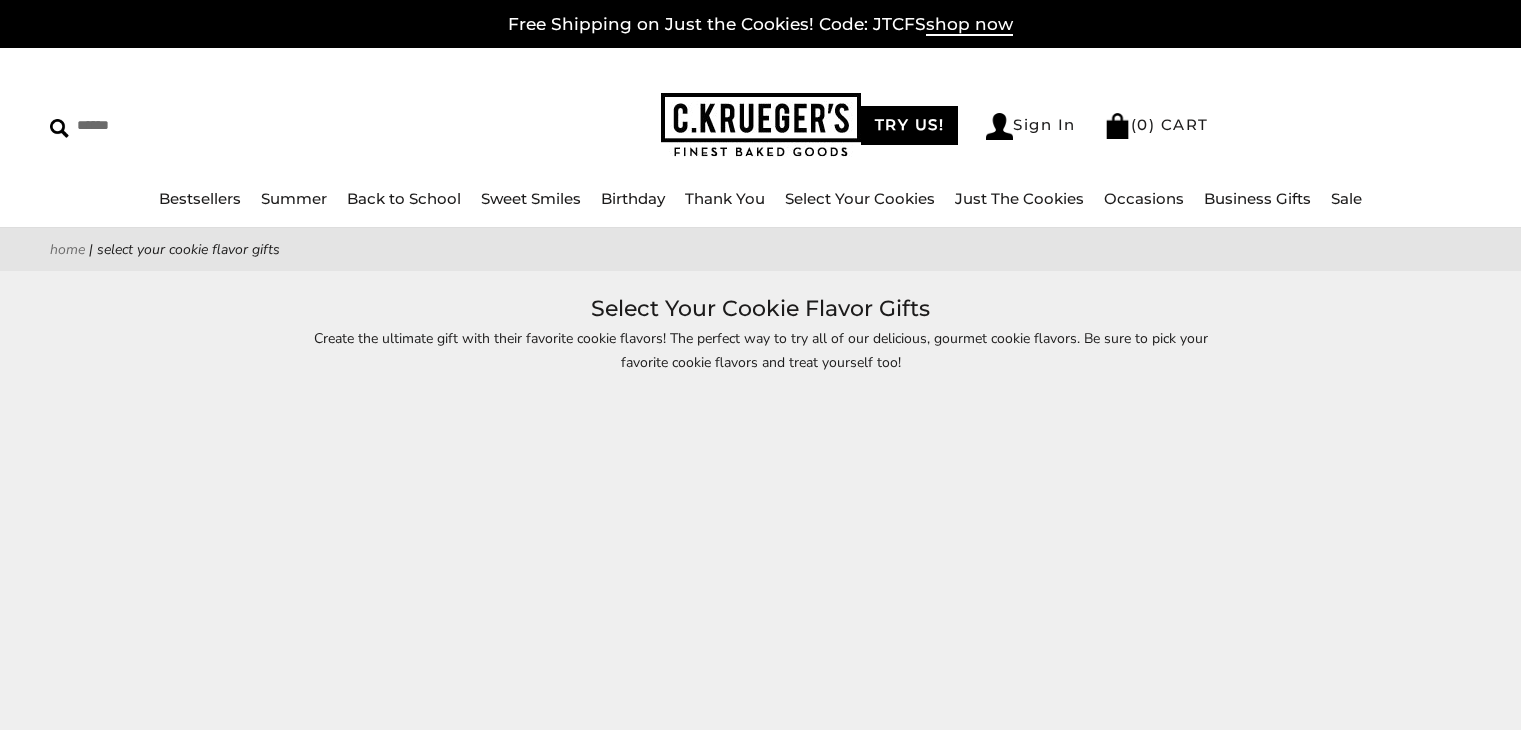 scroll, scrollTop: 0, scrollLeft: 0, axis: both 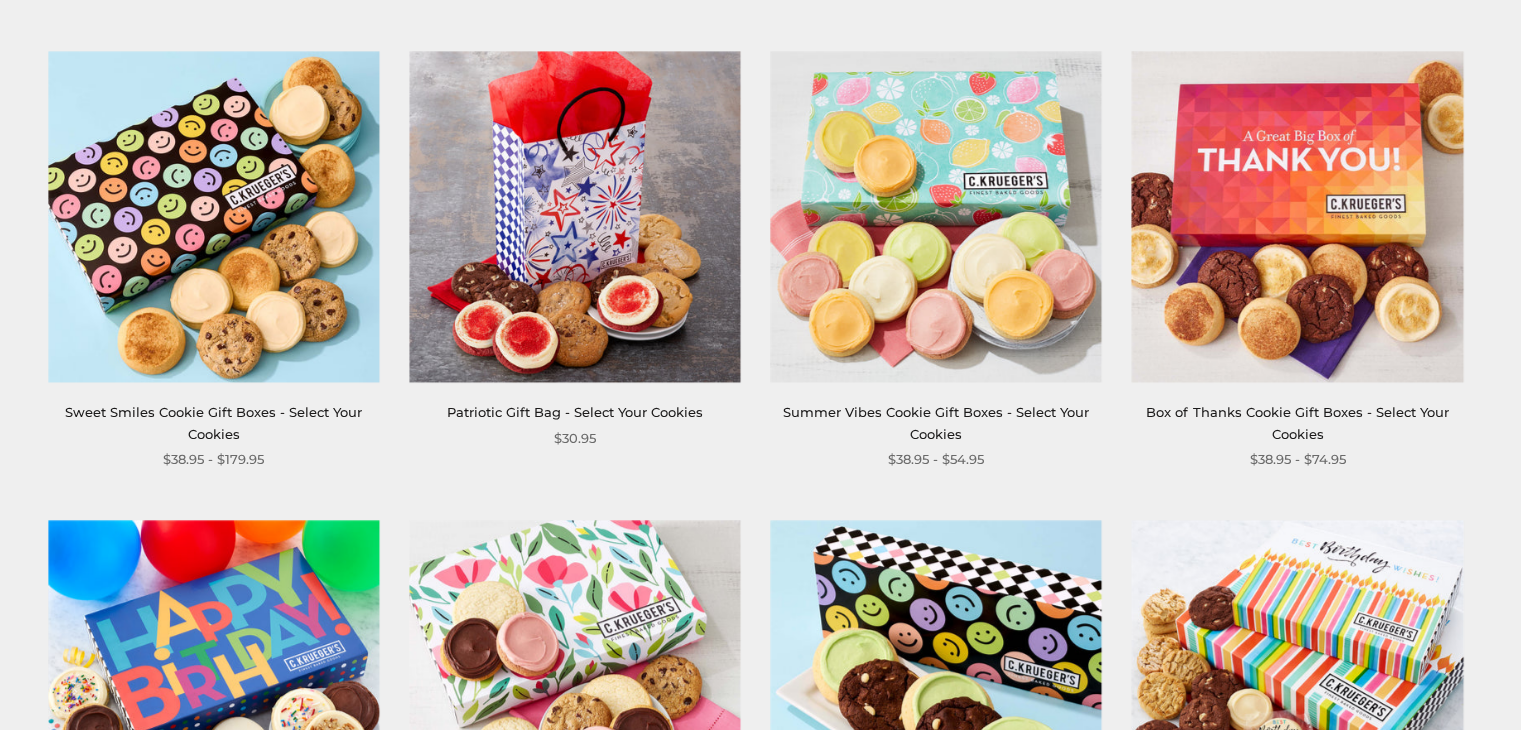 click at bounding box center (935, 216) 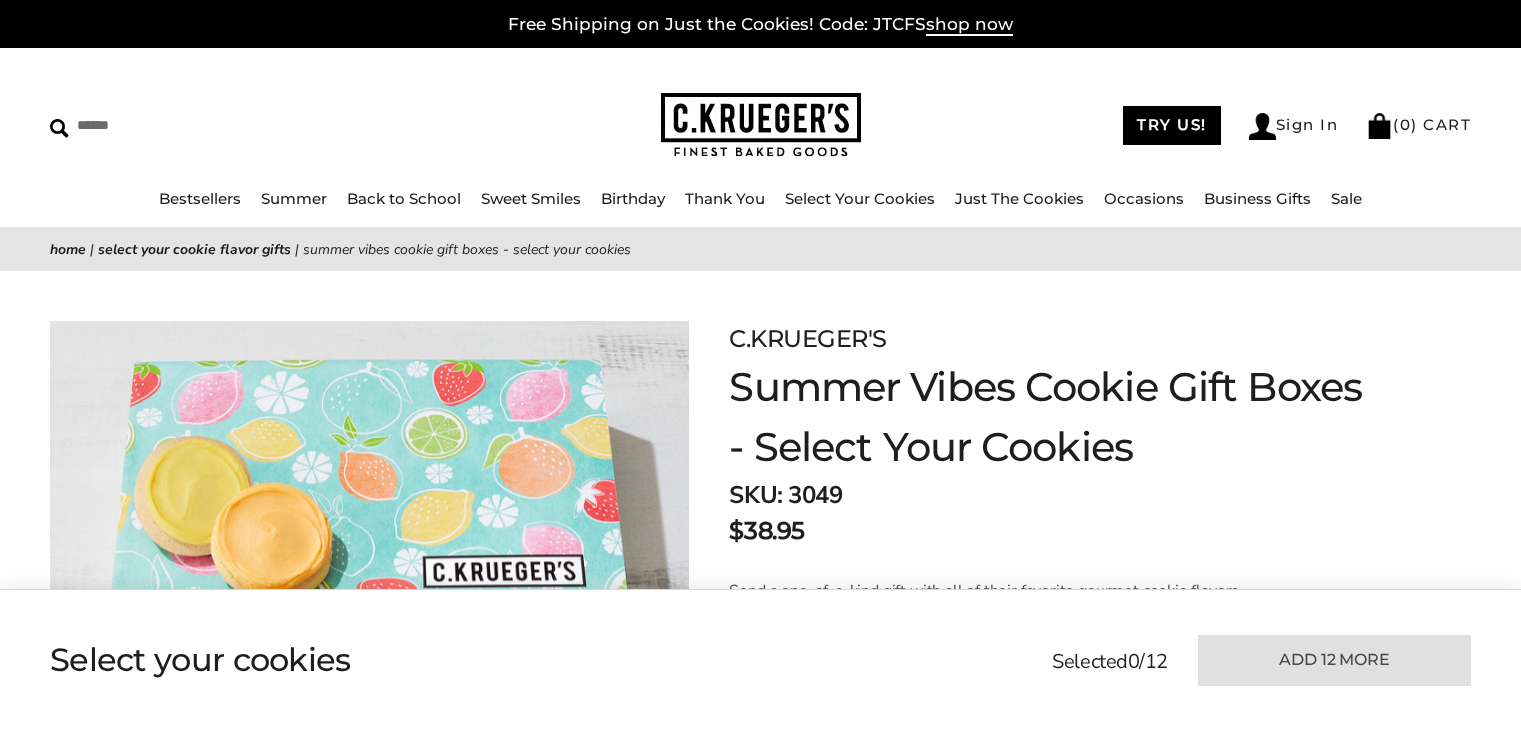 scroll, scrollTop: 0, scrollLeft: 0, axis: both 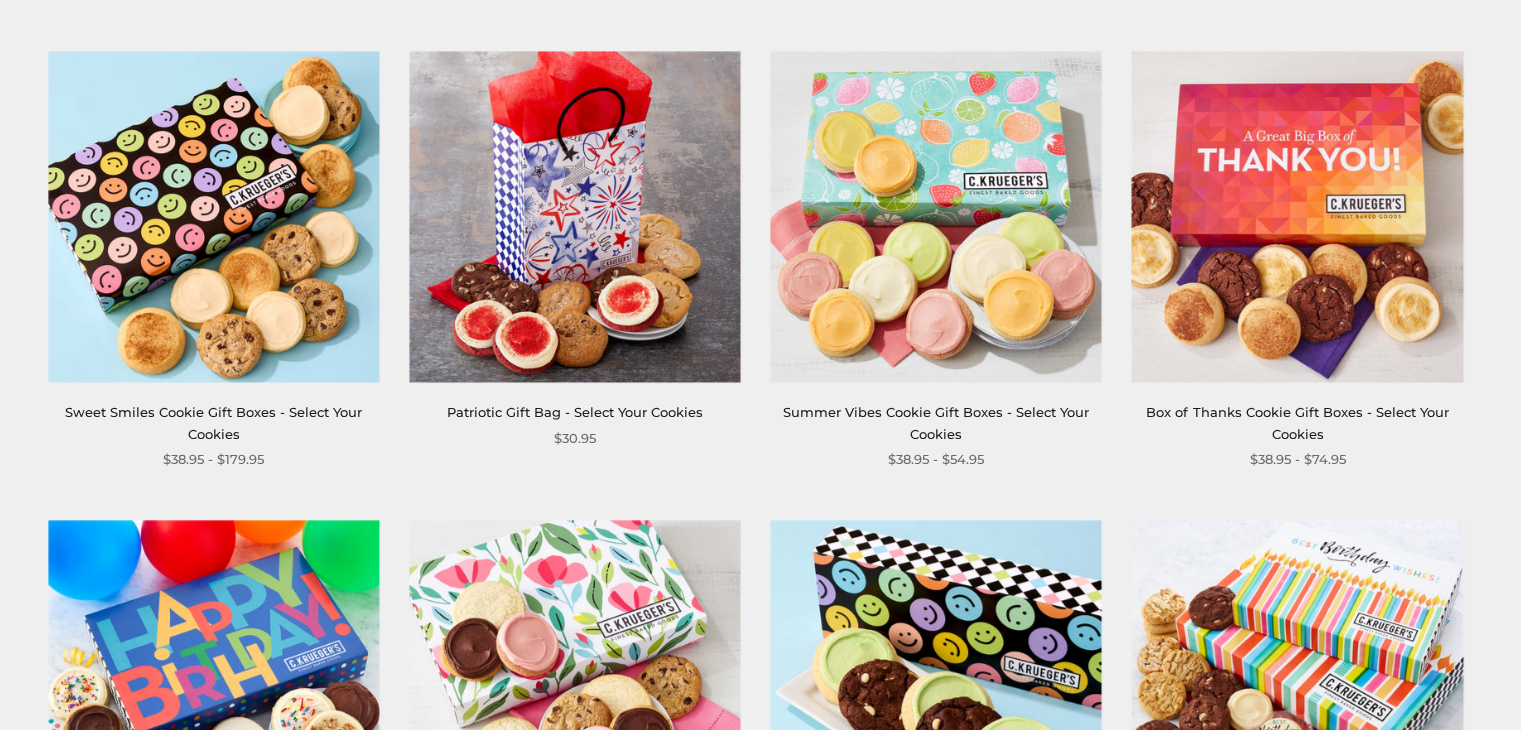 click at bounding box center [935, 216] 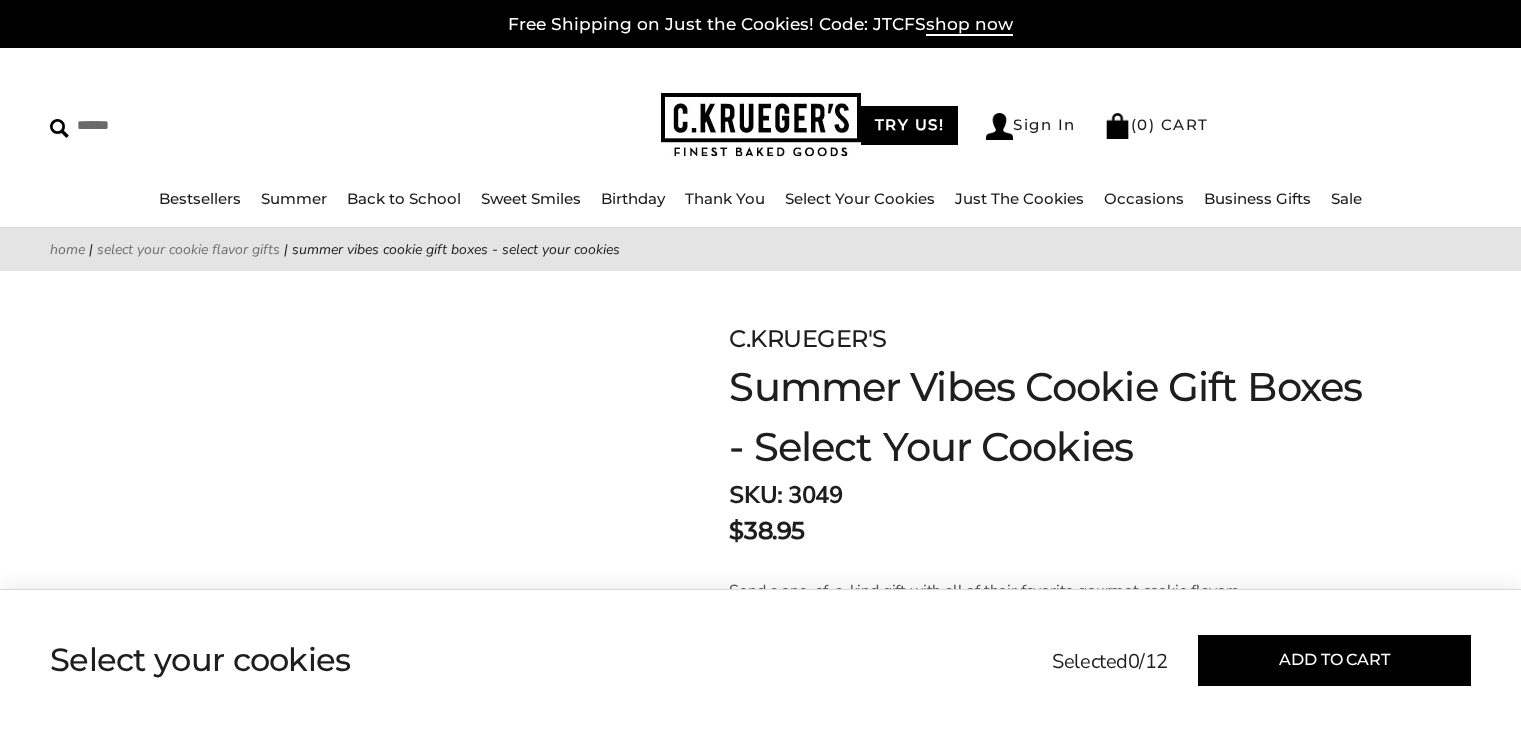scroll, scrollTop: 0, scrollLeft: 0, axis: both 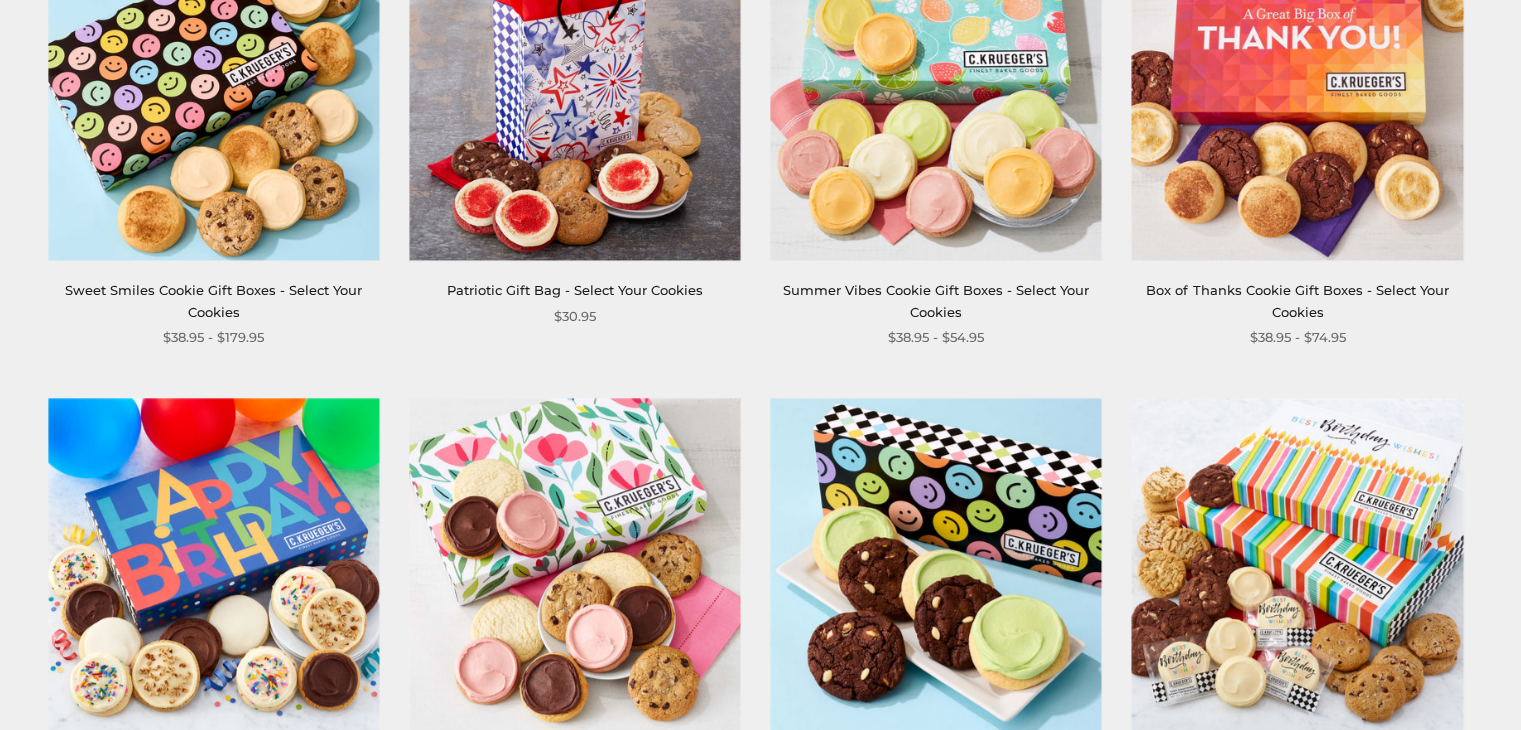 click at bounding box center (935, 564) 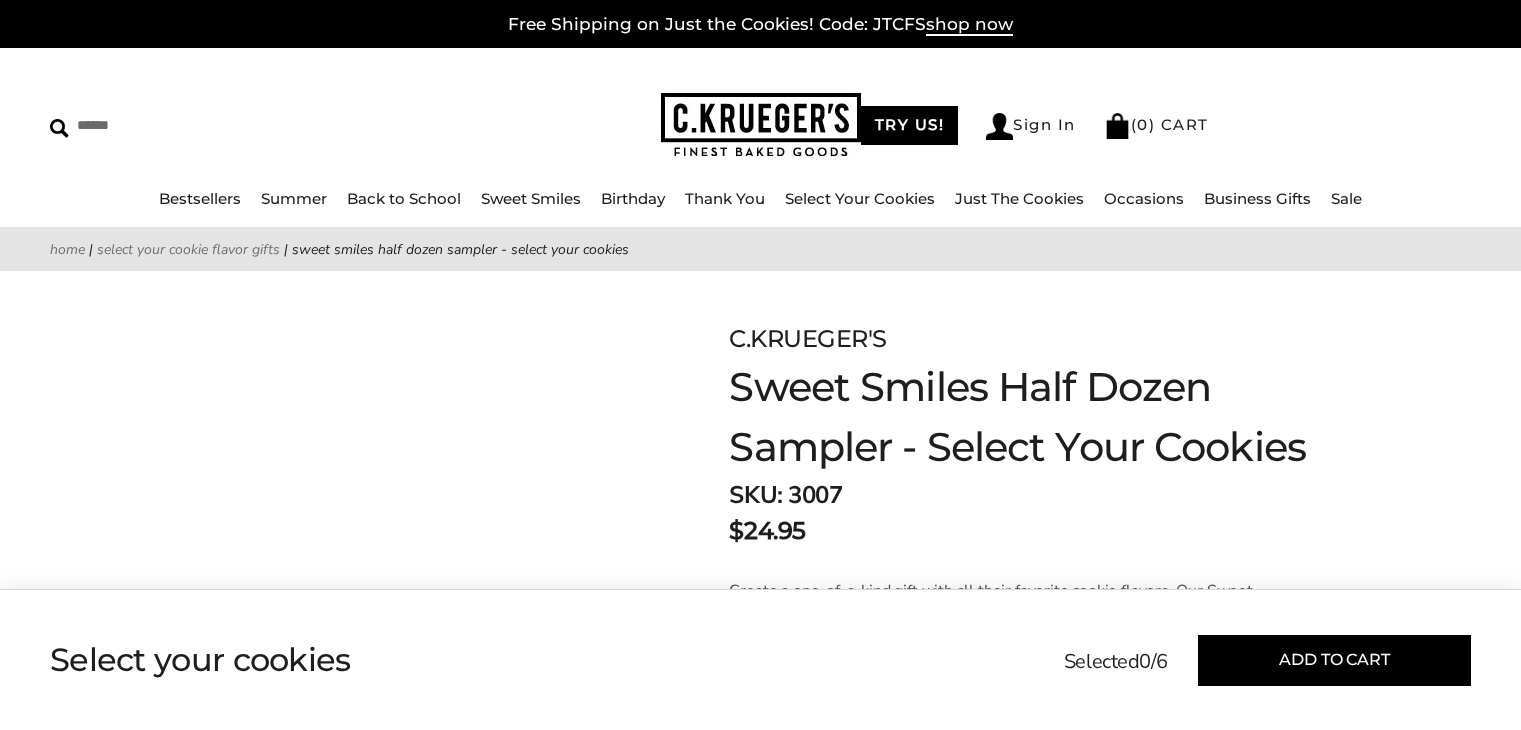 scroll, scrollTop: 0, scrollLeft: 0, axis: both 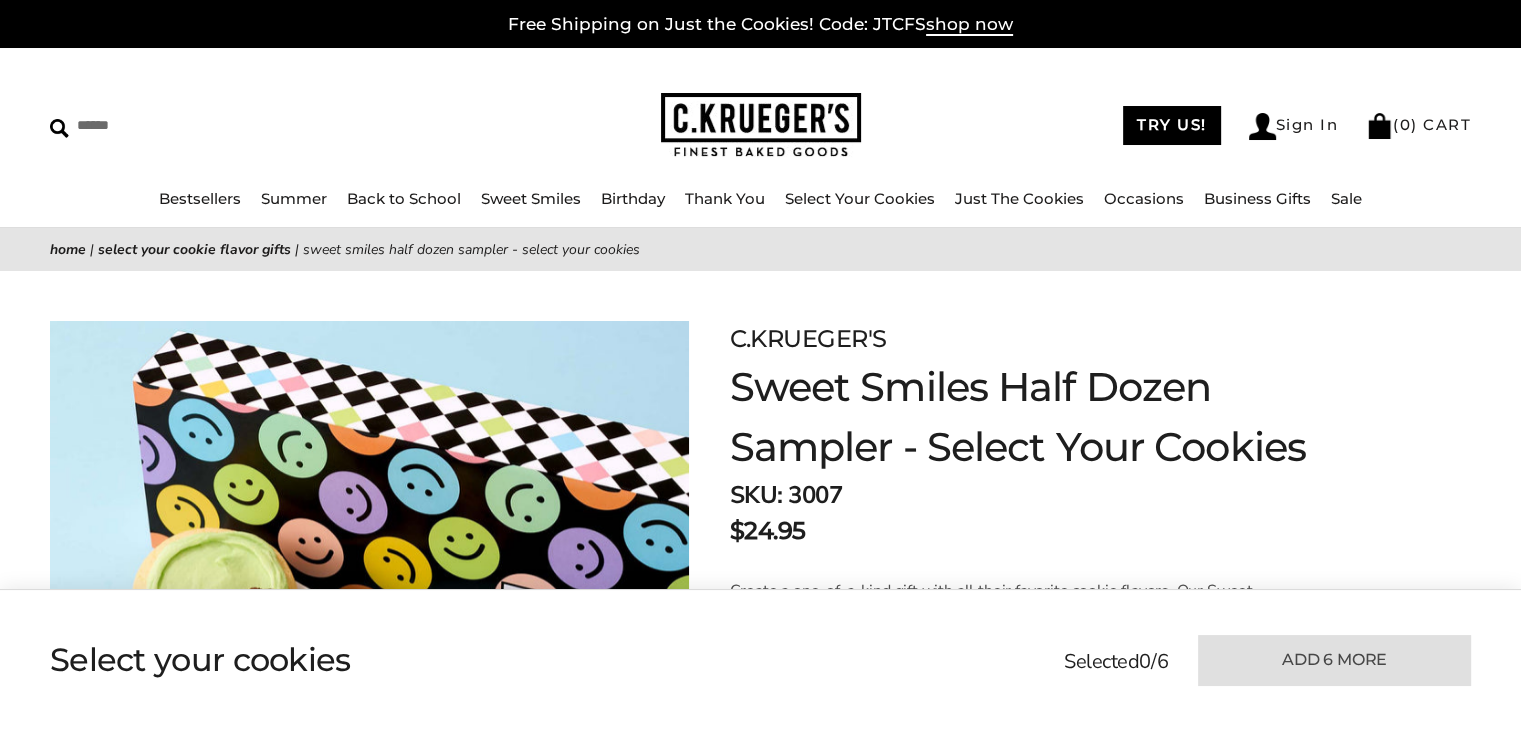 click on "Birthday" at bounding box center (633, 198) 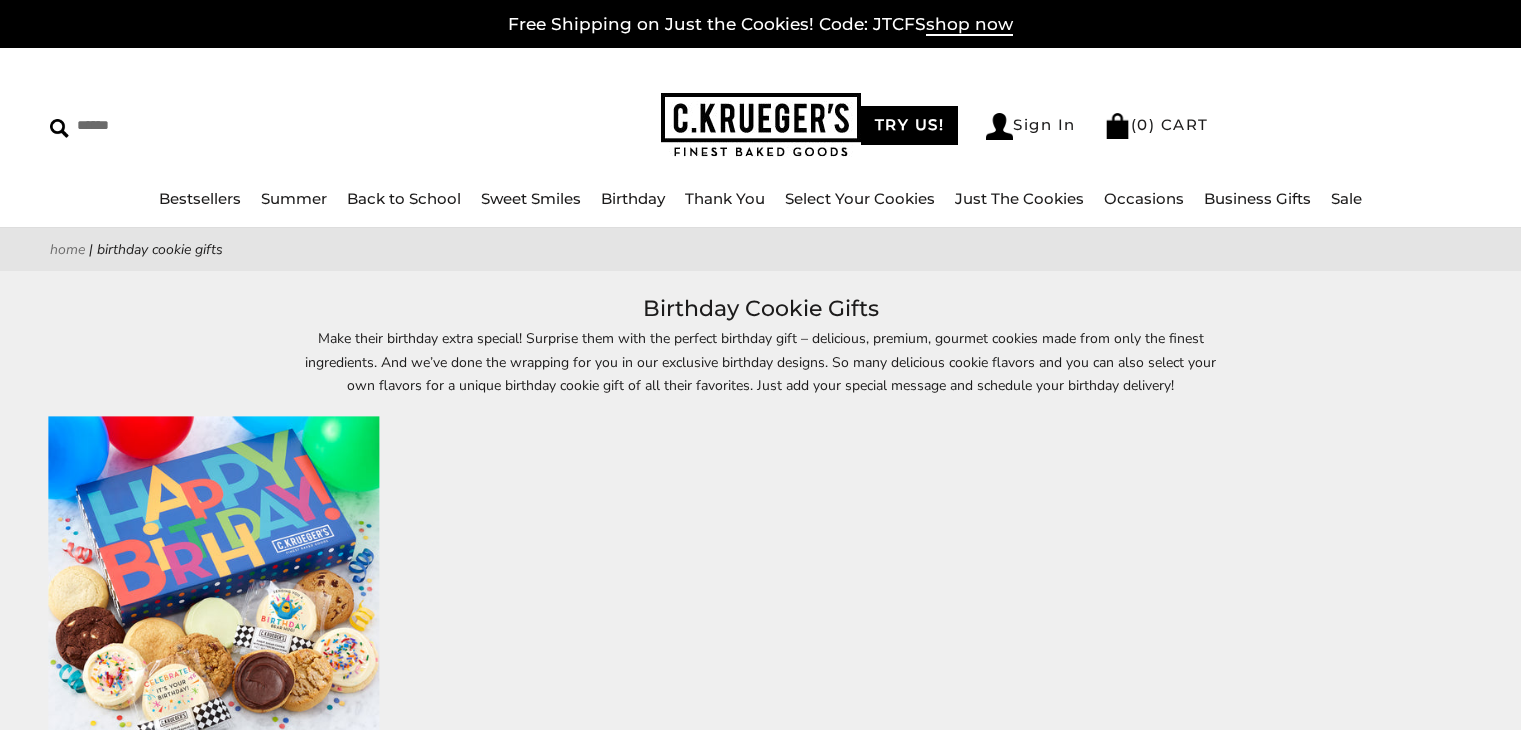 scroll, scrollTop: 0, scrollLeft: 0, axis: both 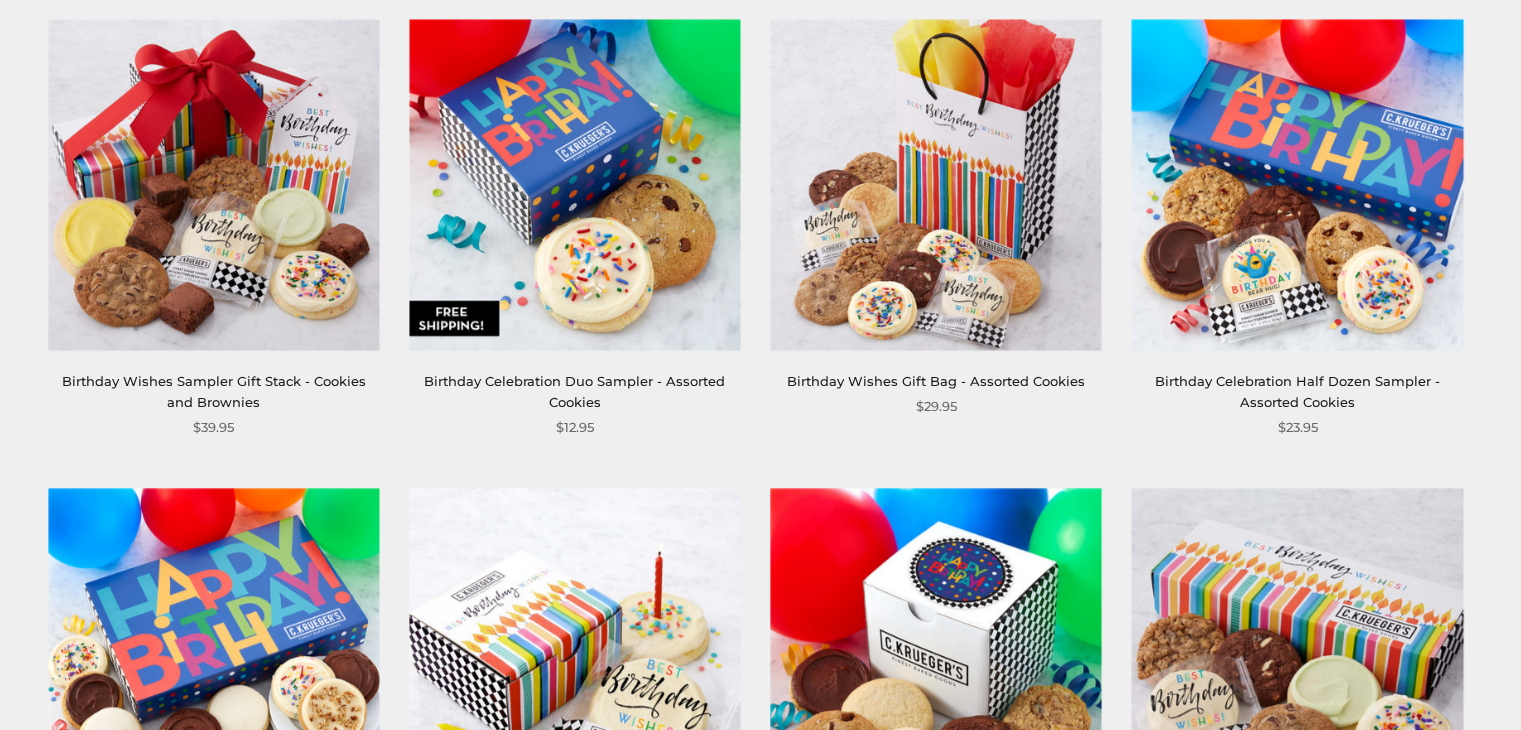 click on "Birthday Wishes Sampler Gift Stack - Cookies and Brownies" at bounding box center [214, 391] 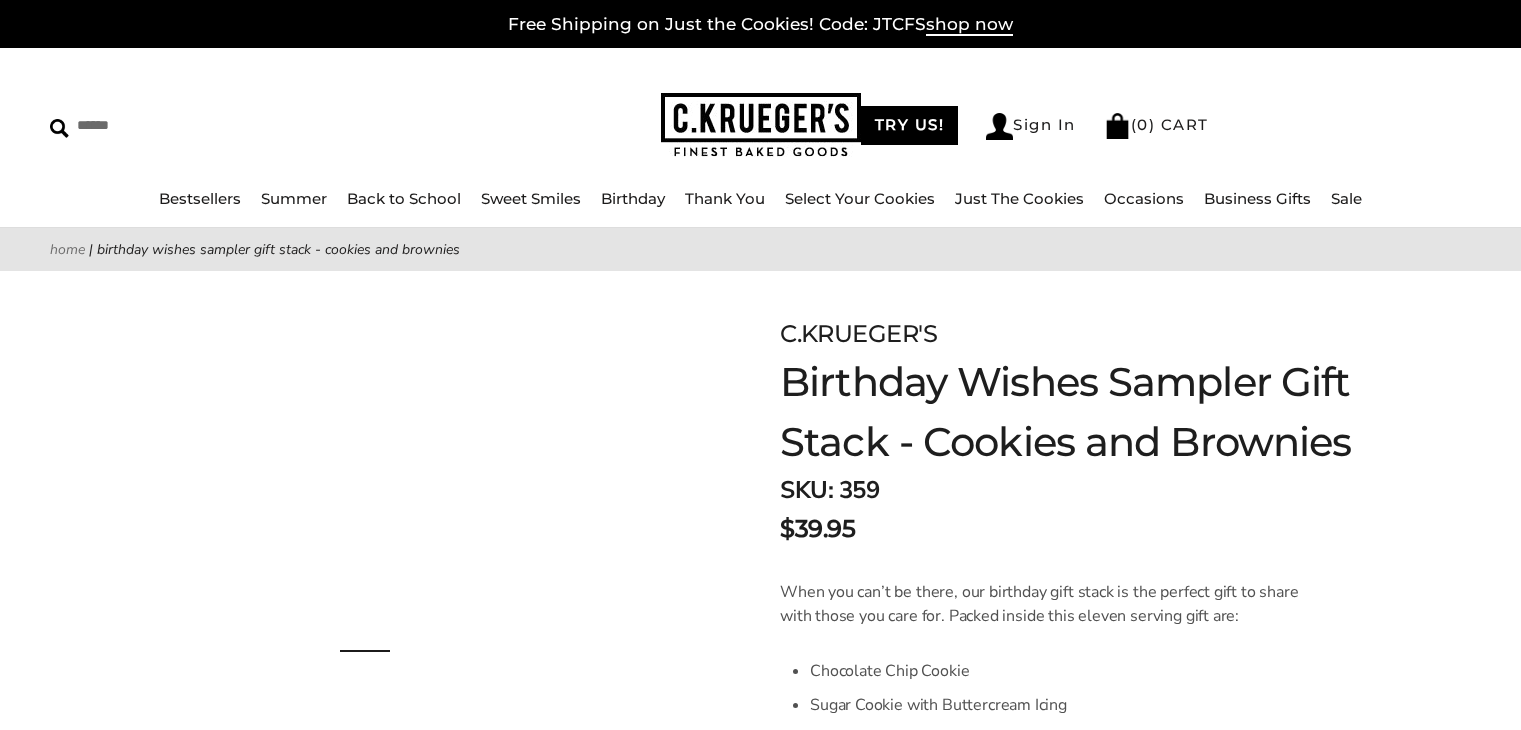 scroll, scrollTop: 0, scrollLeft: 0, axis: both 